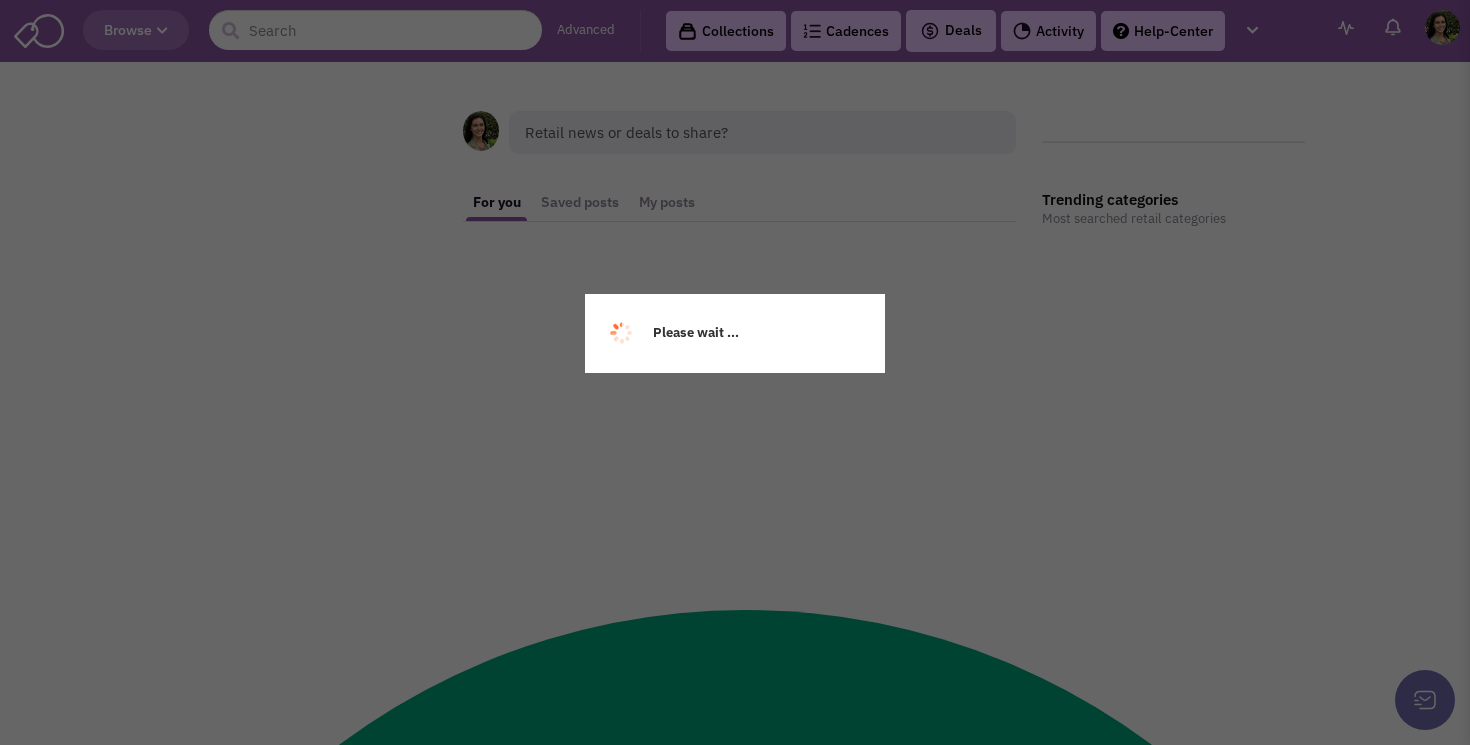 scroll, scrollTop: 0, scrollLeft: 0, axis: both 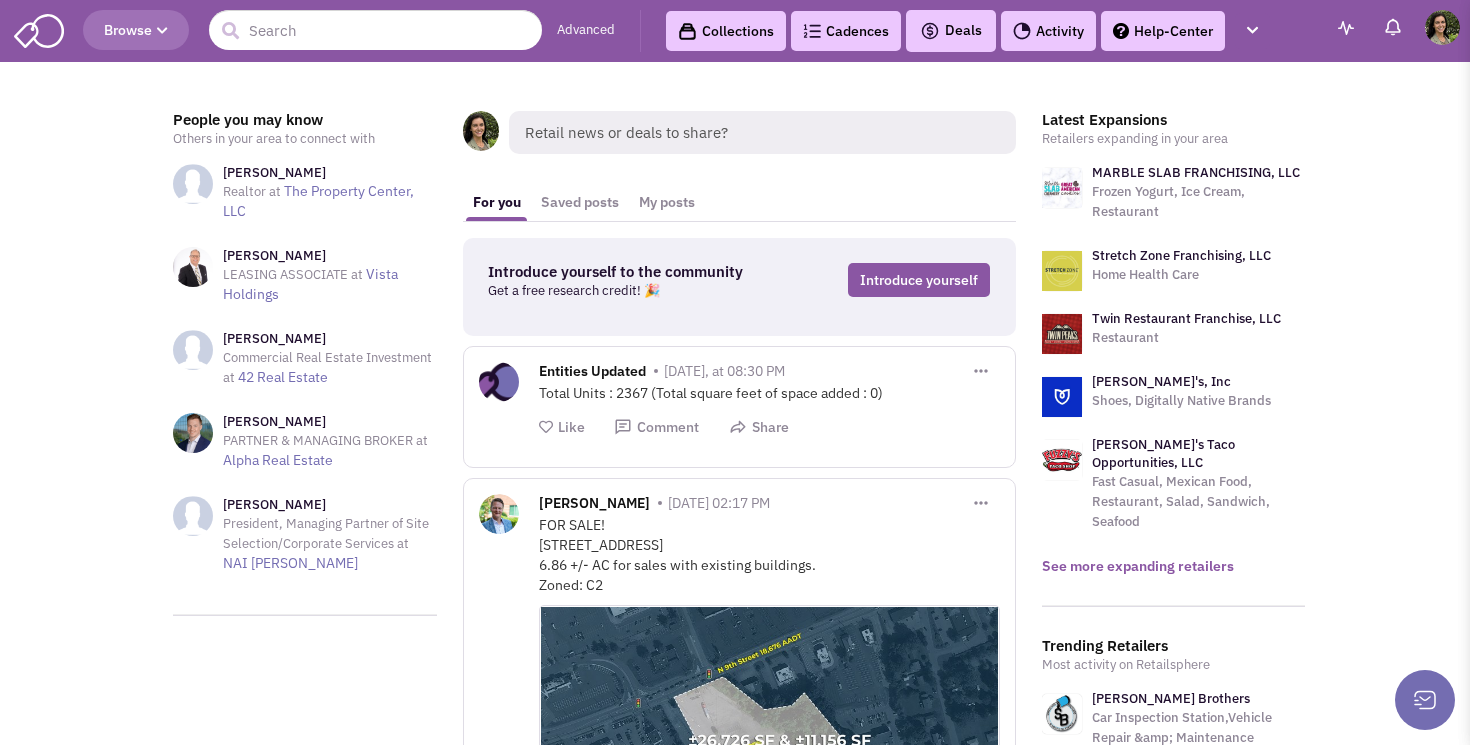 click on "See more expanding retailers" at bounding box center [1138, 566] 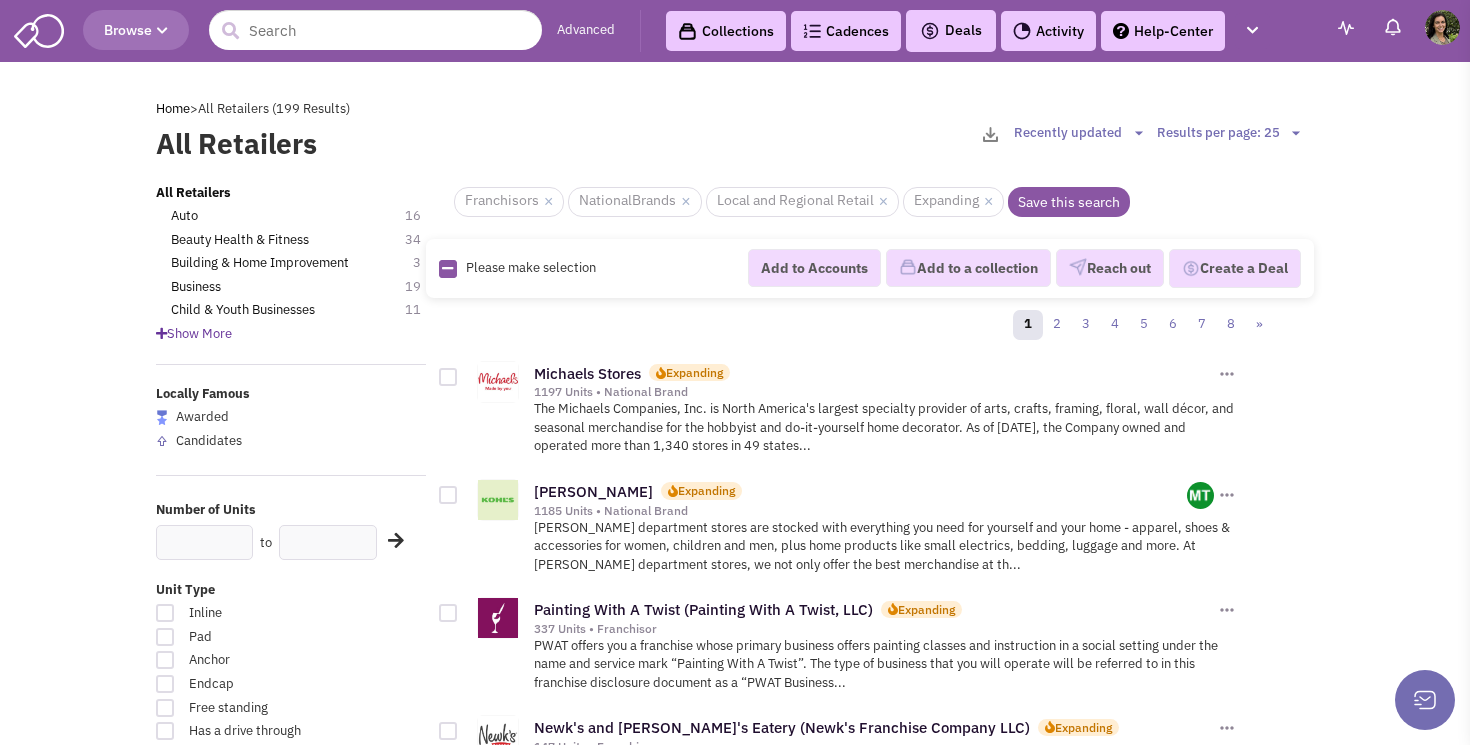 scroll, scrollTop: 0, scrollLeft: 0, axis: both 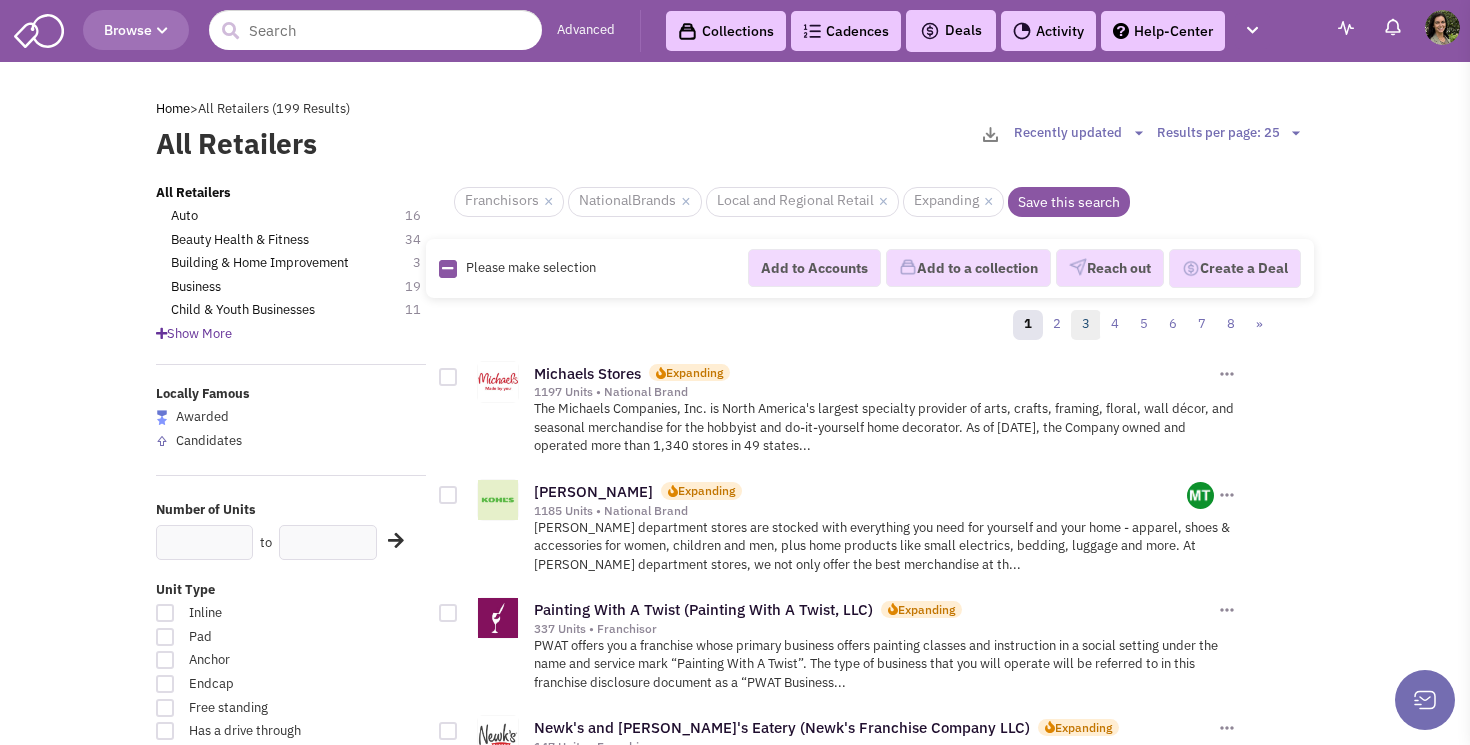 click on "3" at bounding box center [1086, 325] 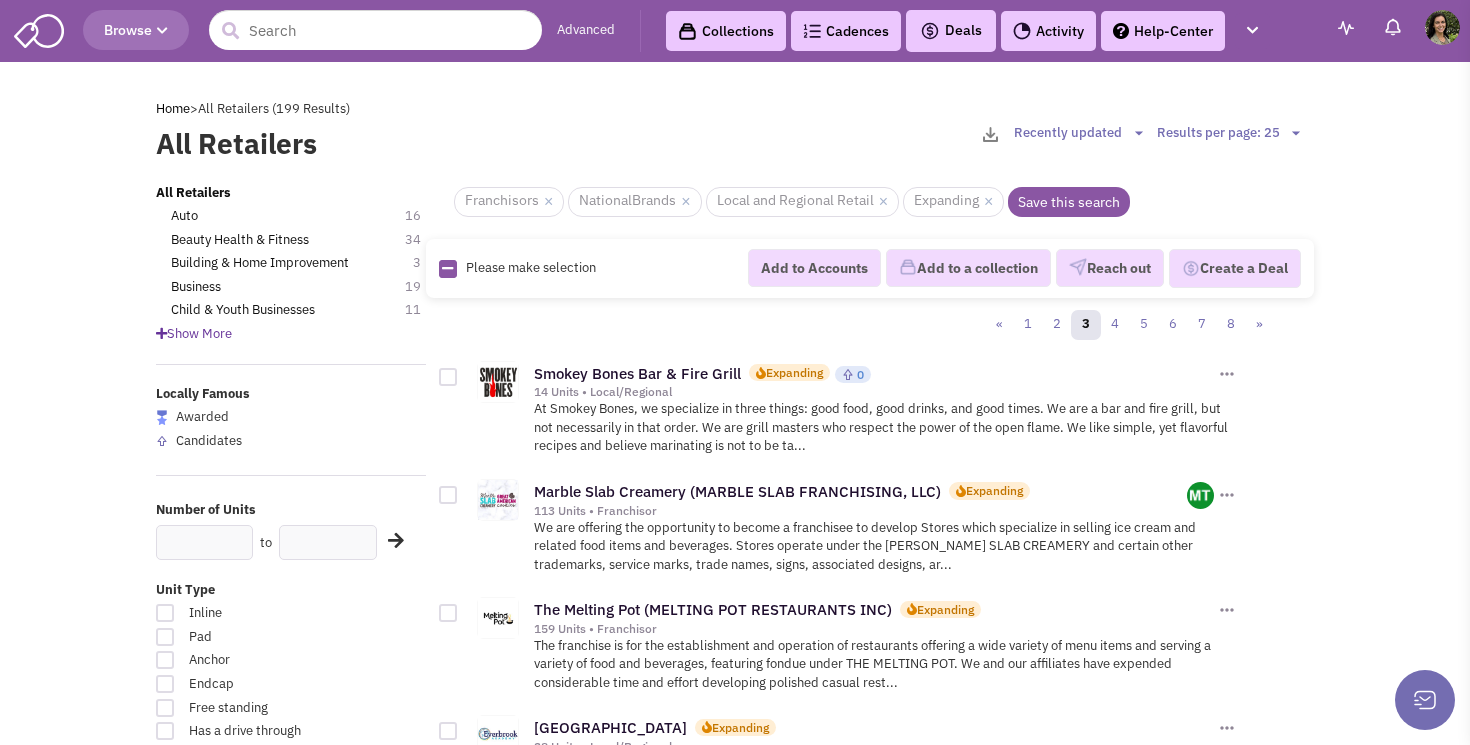 scroll, scrollTop: 0, scrollLeft: 0, axis: both 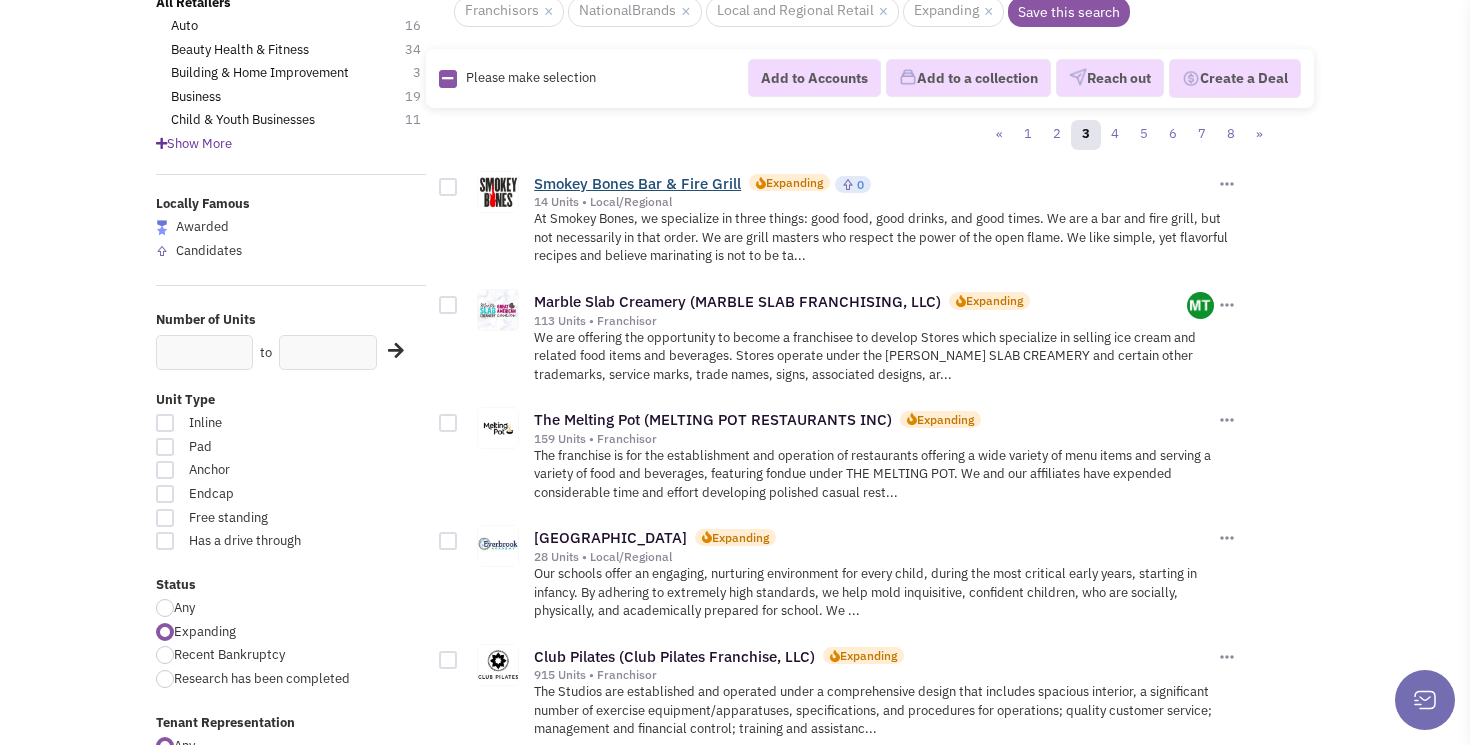 click on "Smokey Bones Bar & Fire Grill" at bounding box center (637, 183) 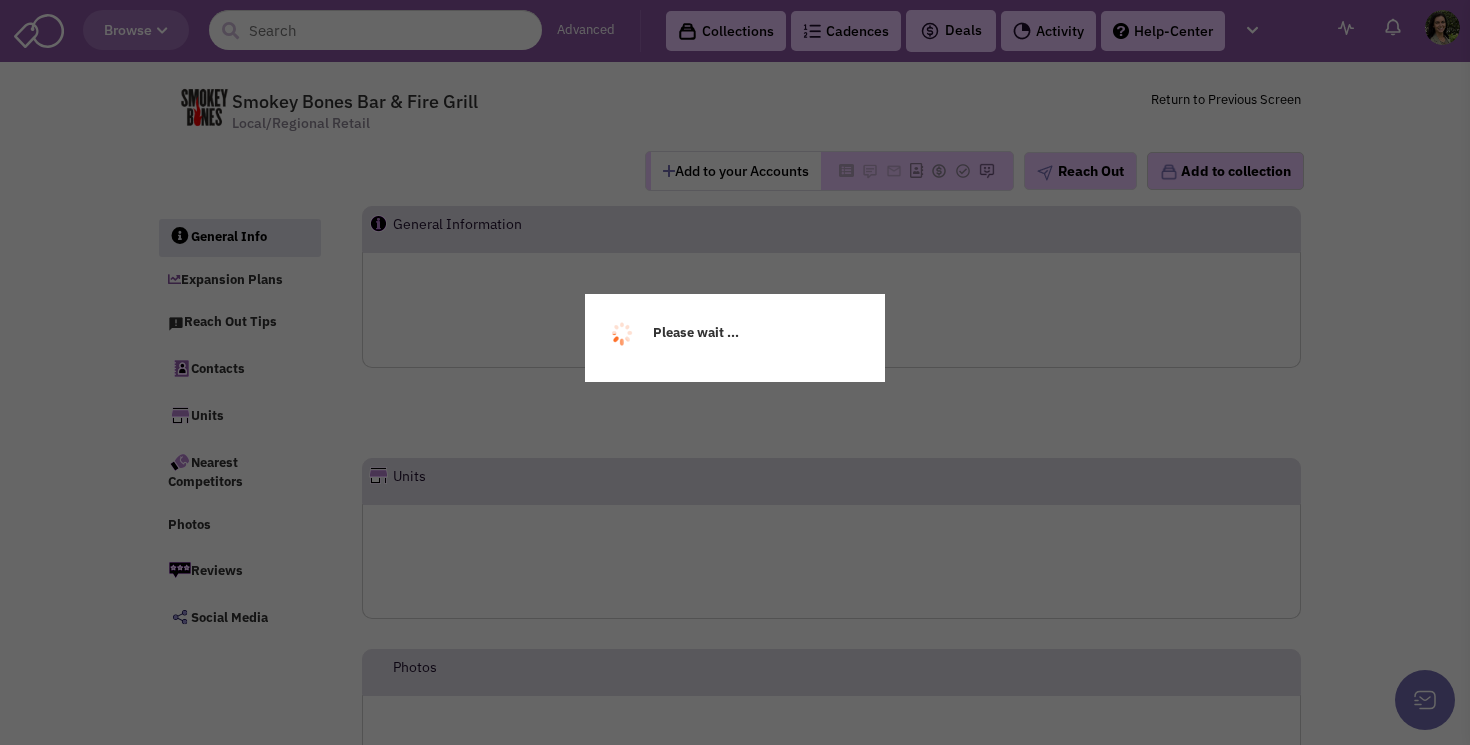 scroll, scrollTop: 0, scrollLeft: 0, axis: both 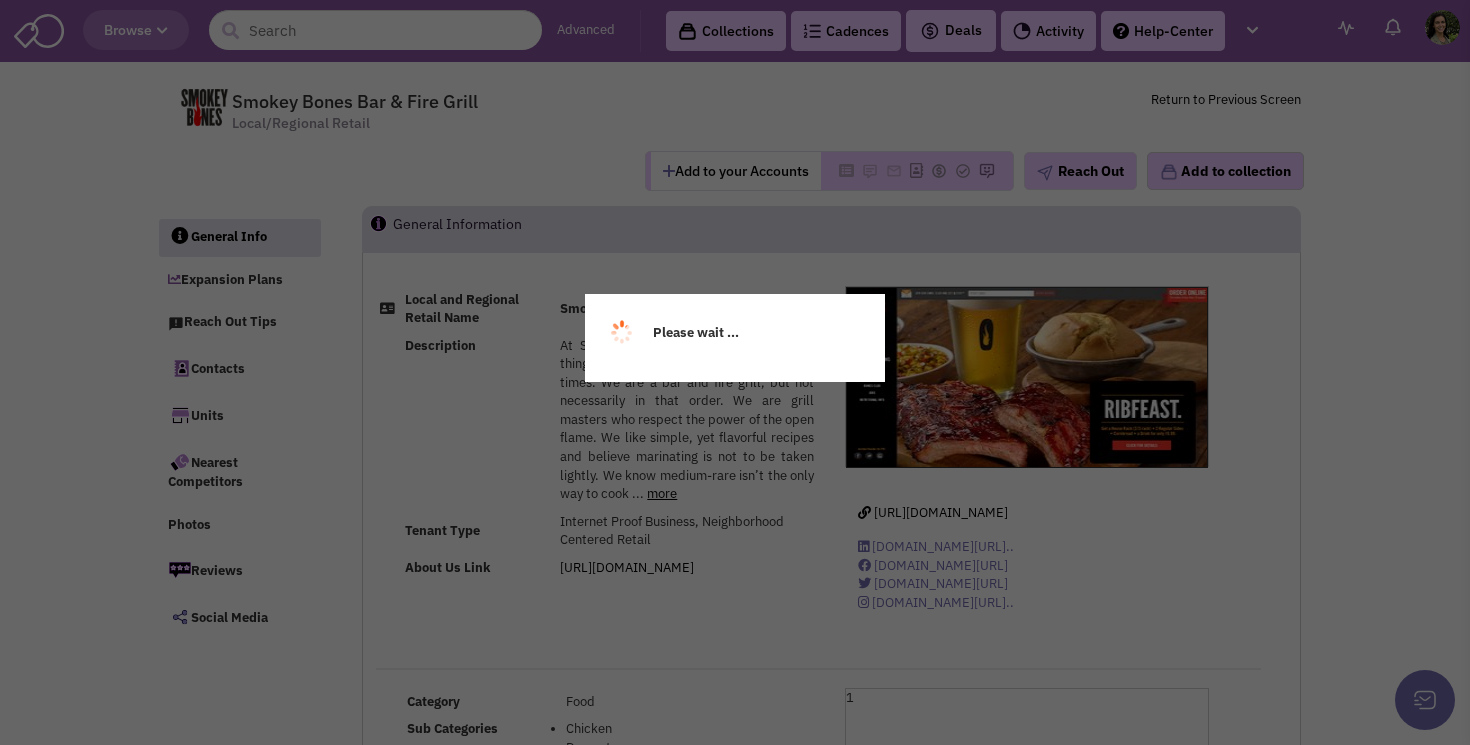 select 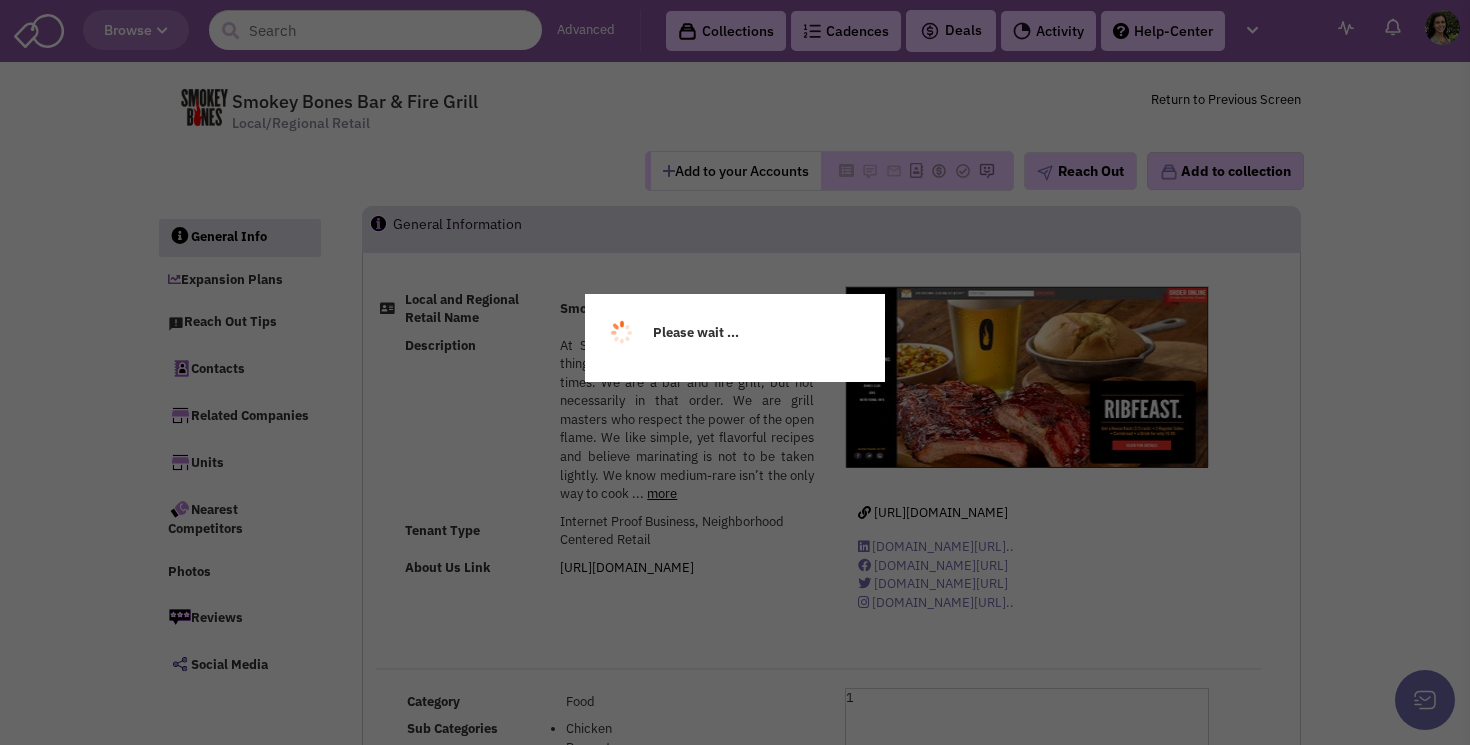 select 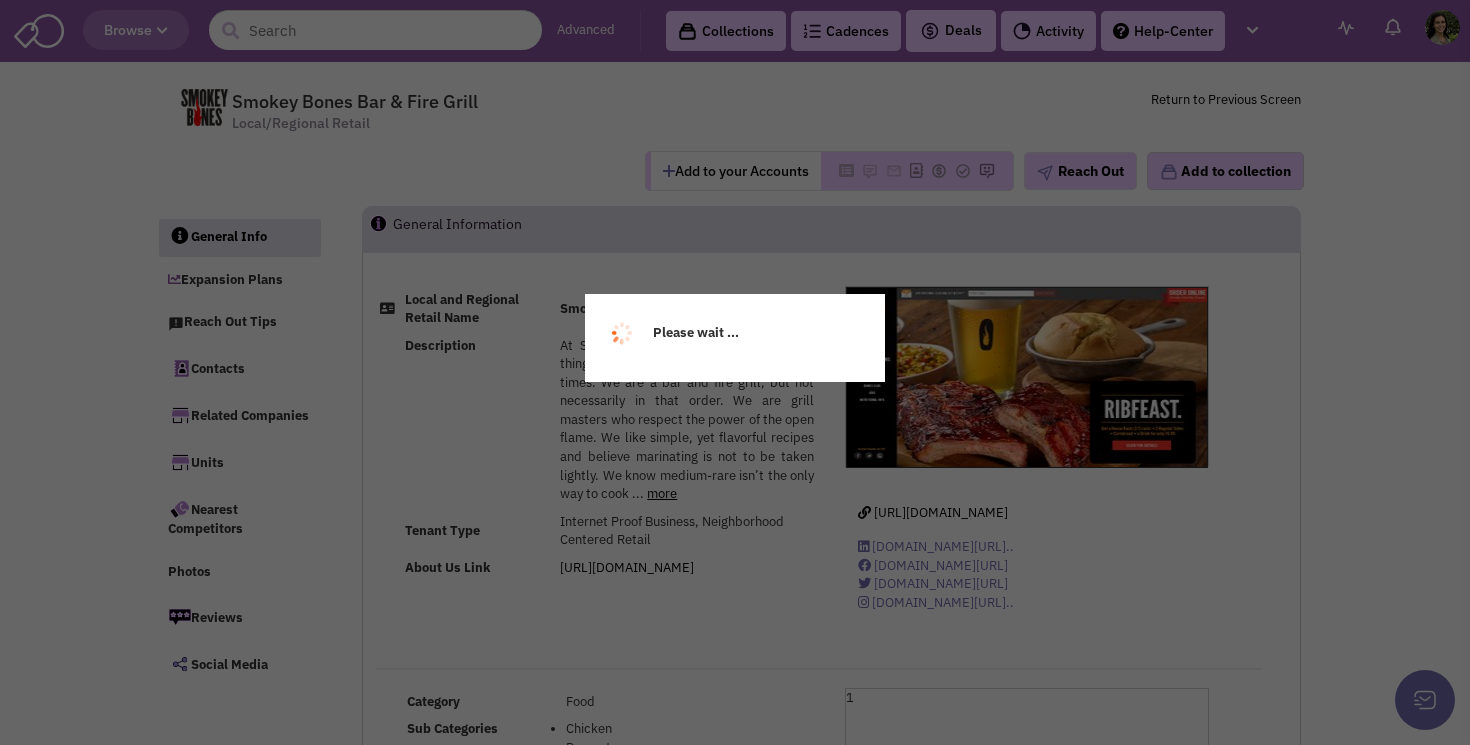 select 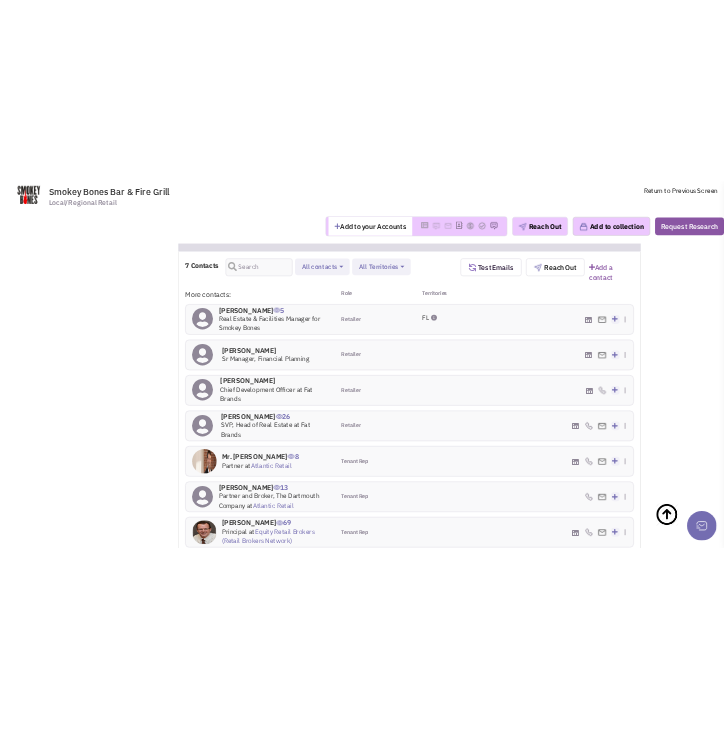 scroll, scrollTop: 1698, scrollLeft: 0, axis: vertical 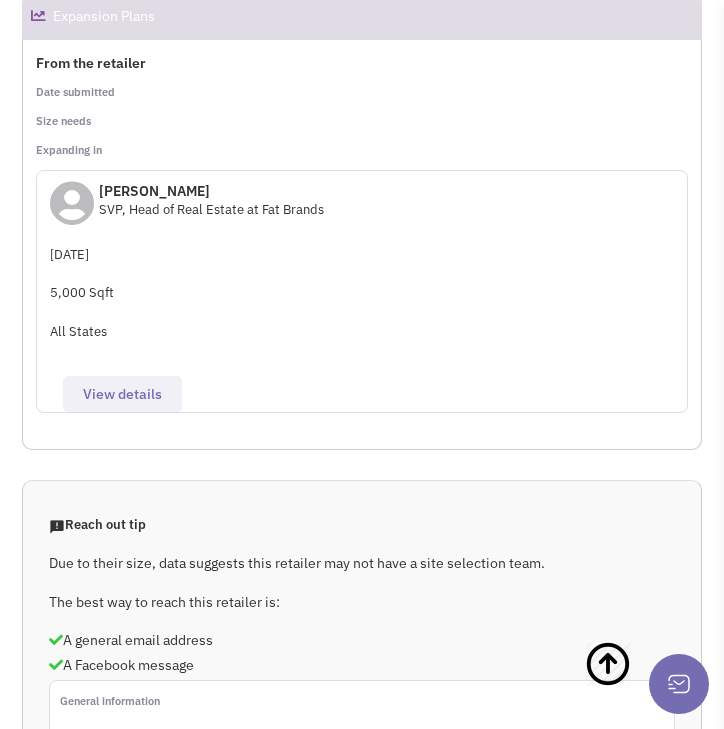 click on "[PERSON_NAME]
SVP, Head of Real Estate at [GEOGRAPHIC_DATA]
[DATE]
5,000 Sqft
All States
View details" at bounding box center (362, 292) 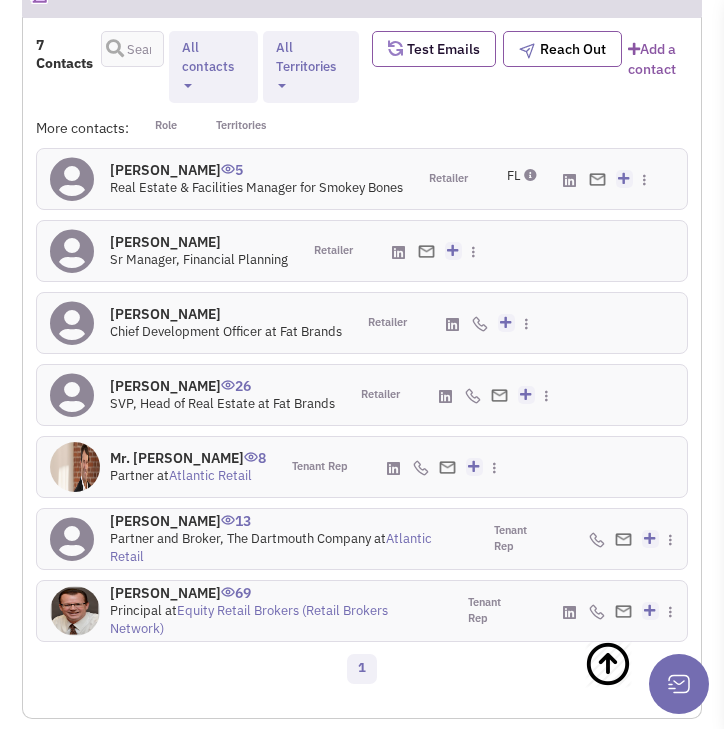 scroll, scrollTop: 3172, scrollLeft: 0, axis: vertical 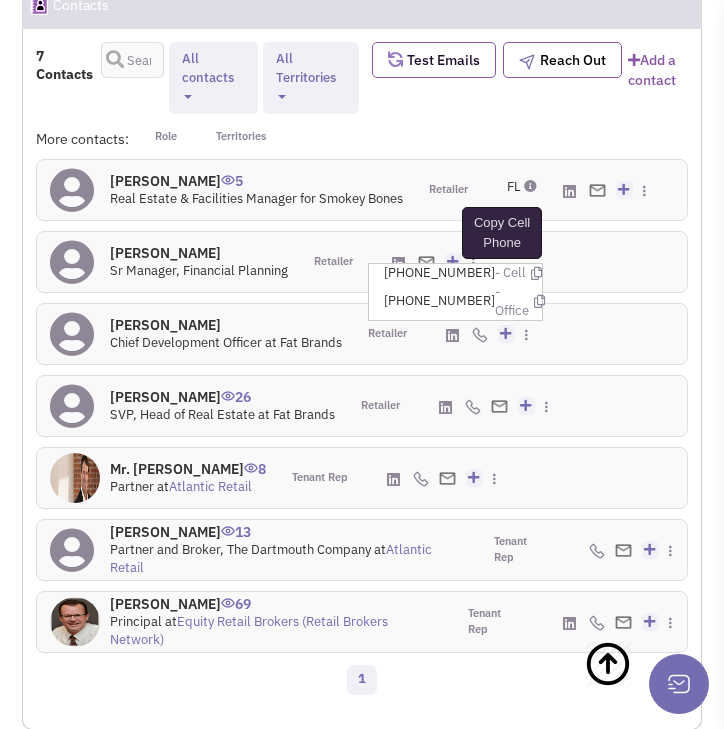 click at bounding box center (536, 273) 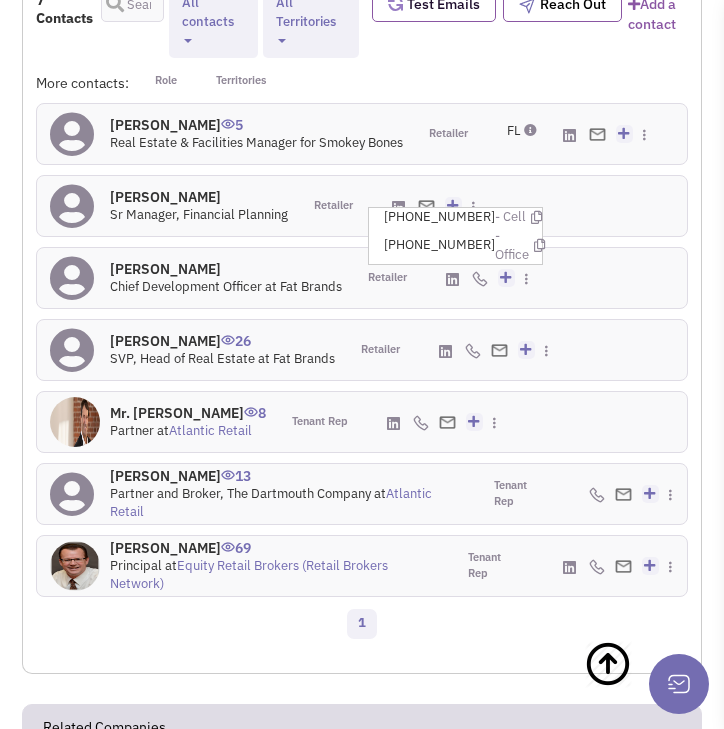 scroll, scrollTop: 3223, scrollLeft: 0, axis: vertical 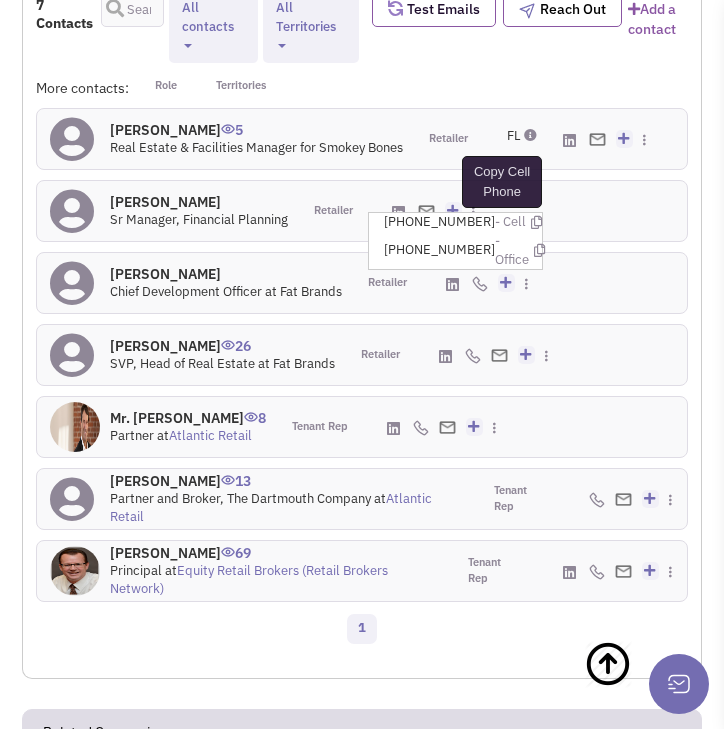 click at bounding box center [536, 222] 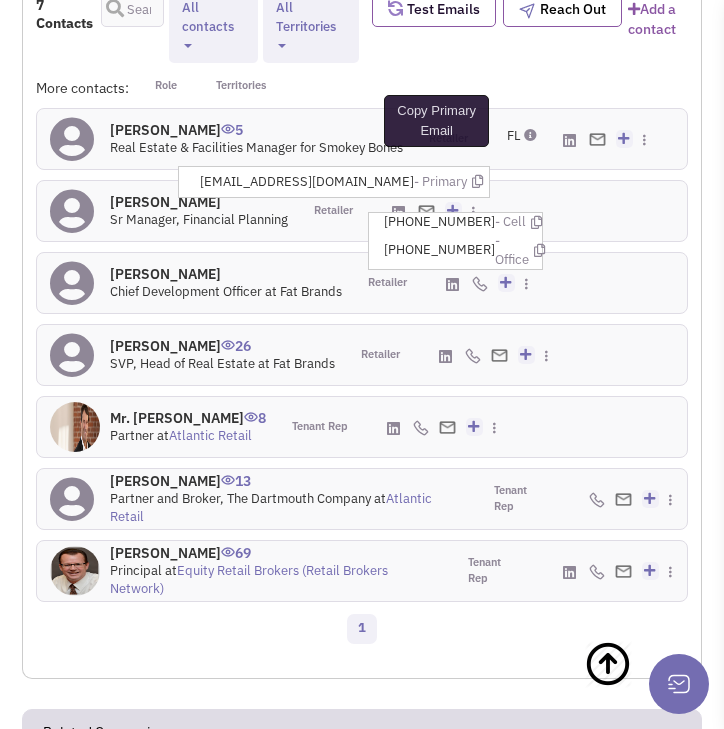 click at bounding box center [477, 181] 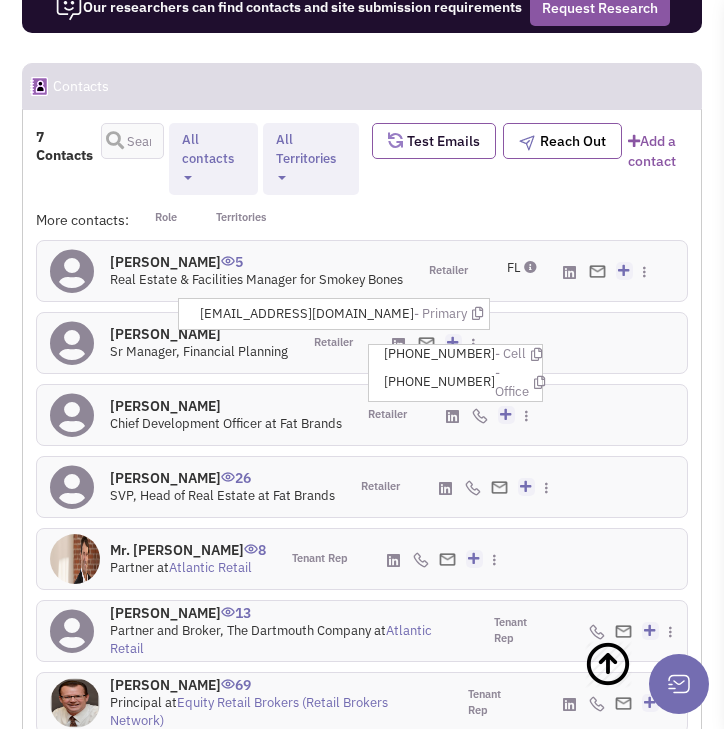 scroll, scrollTop: 3179, scrollLeft: 0, axis: vertical 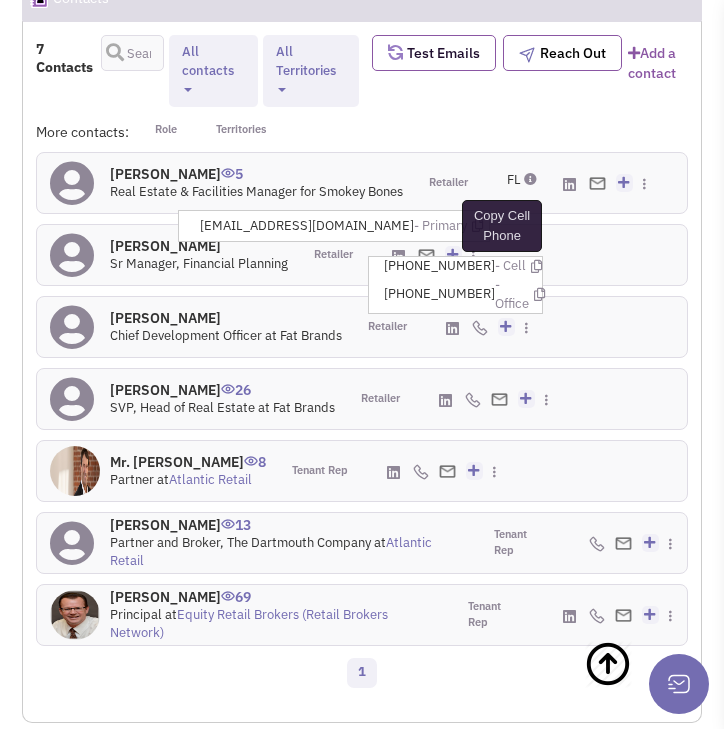 click at bounding box center (536, 266) 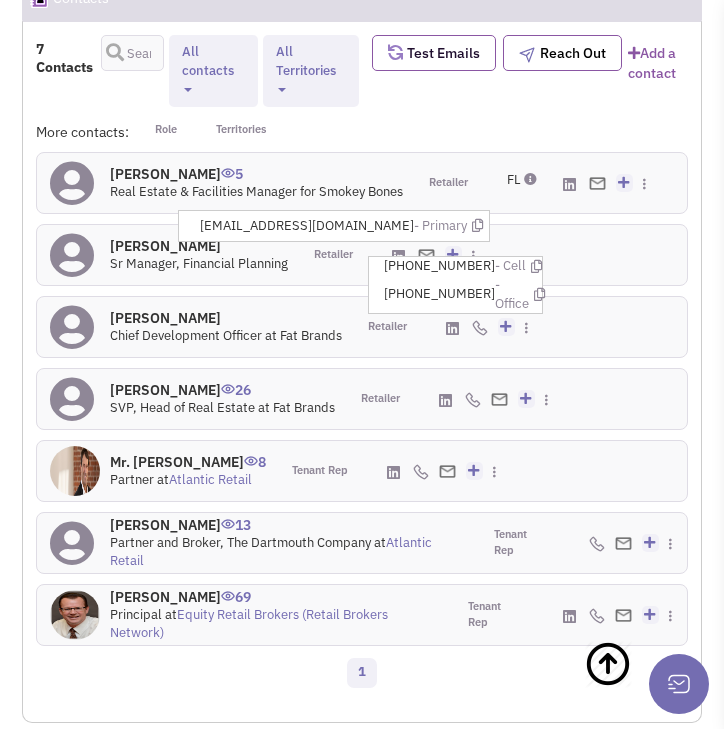 click on "Nick  Nelhuebel
0
Sr Manager, Financial Planning
Retailer
Create a deal" at bounding box center (362, 255) 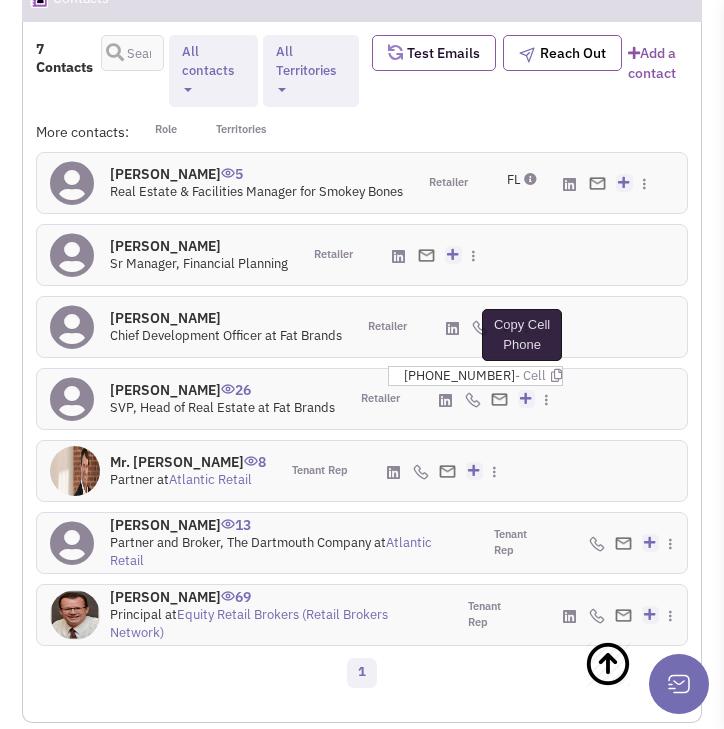 click at bounding box center [556, 375] 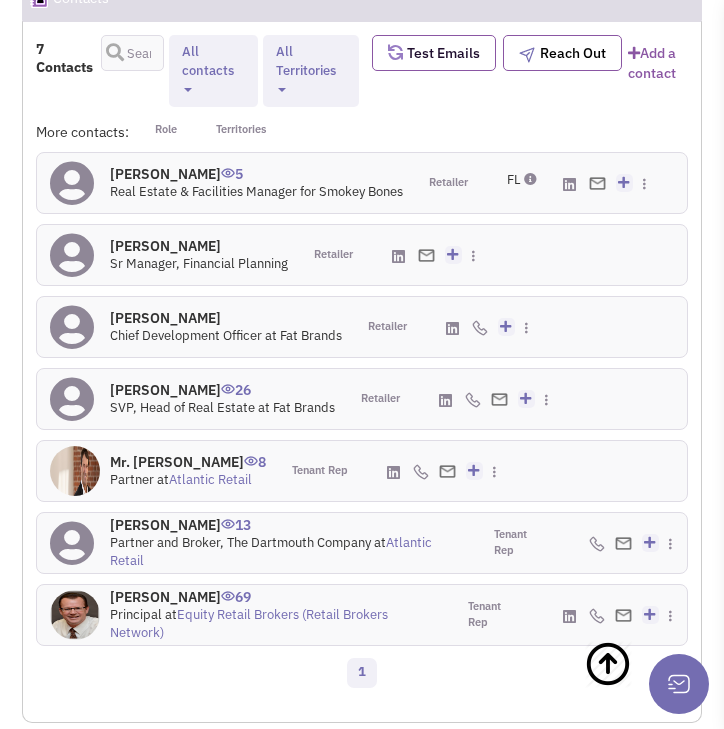 click on "Peter  O'Kane
26
SVP, Head of Real Estate at Fat Brands
Retailer" at bounding box center (362, 399) 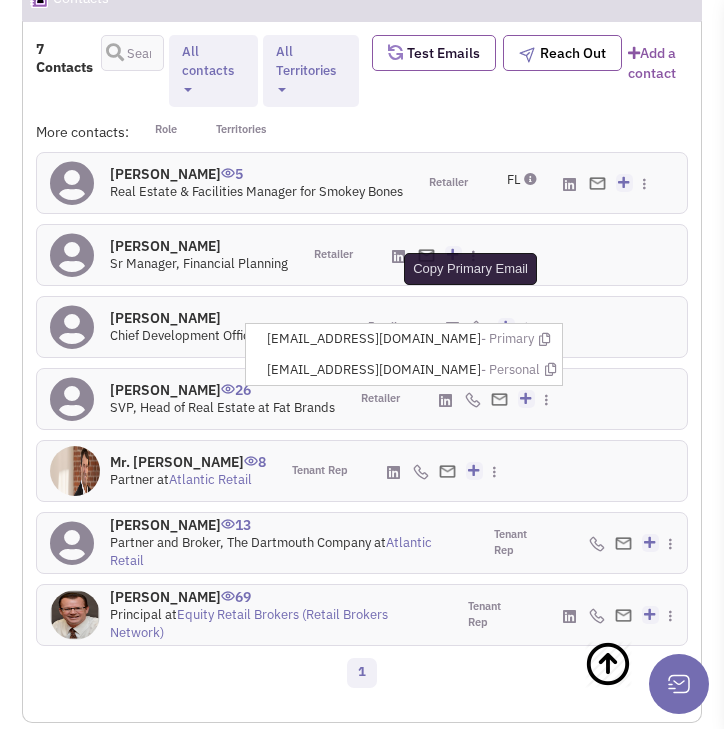 click at bounding box center (544, 339) 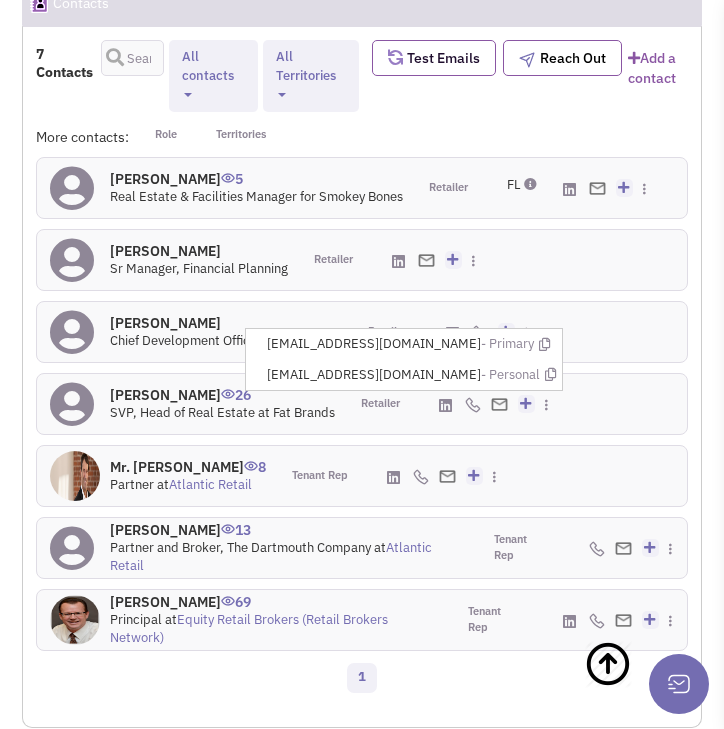 scroll, scrollTop: 3150, scrollLeft: 0, axis: vertical 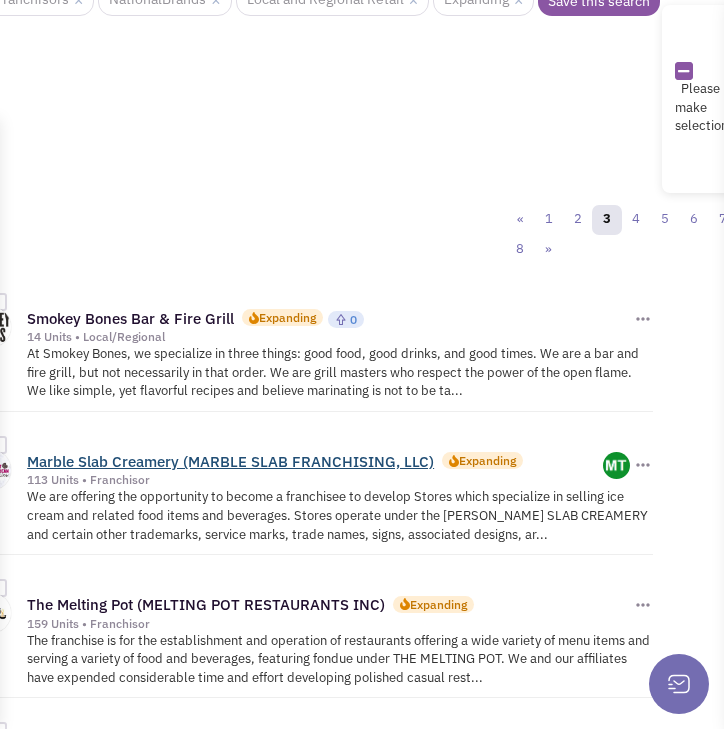 click on "Marble Slab Creamery (MARBLE SLAB FRANCHISING, LLC)" at bounding box center [230, 461] 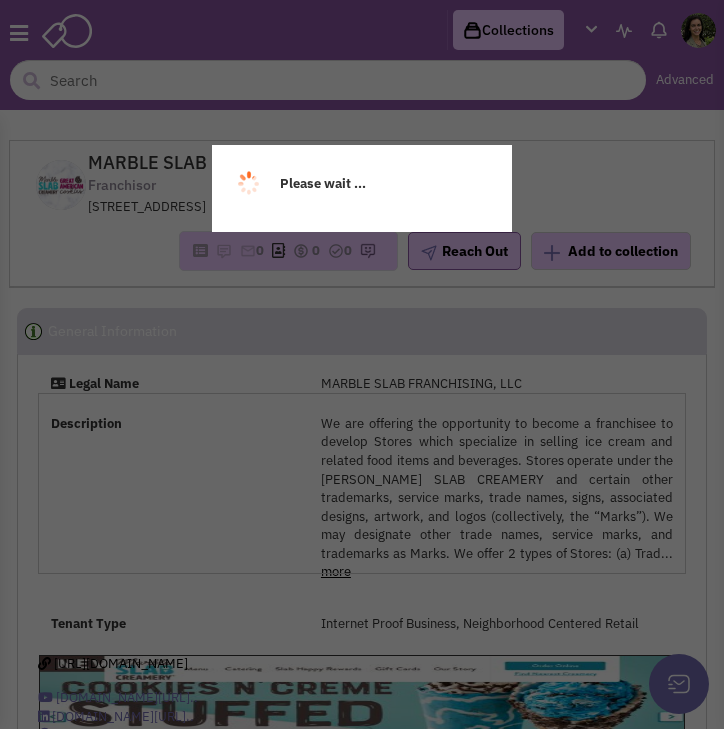 scroll, scrollTop: 0, scrollLeft: 0, axis: both 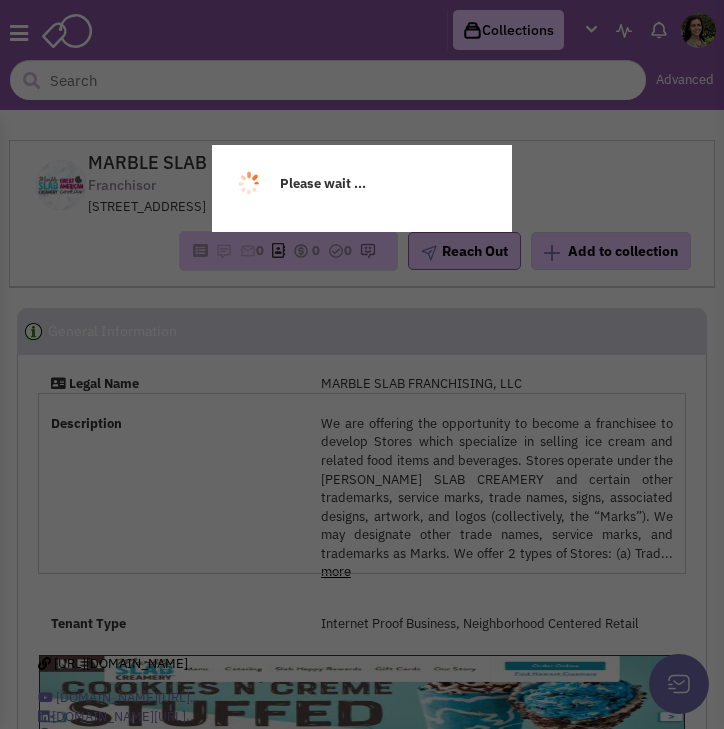 select 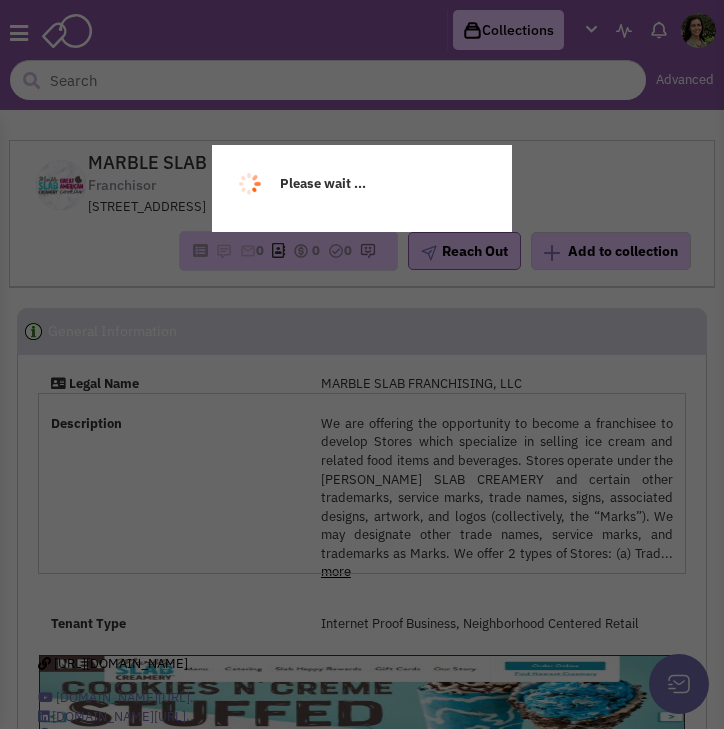 select 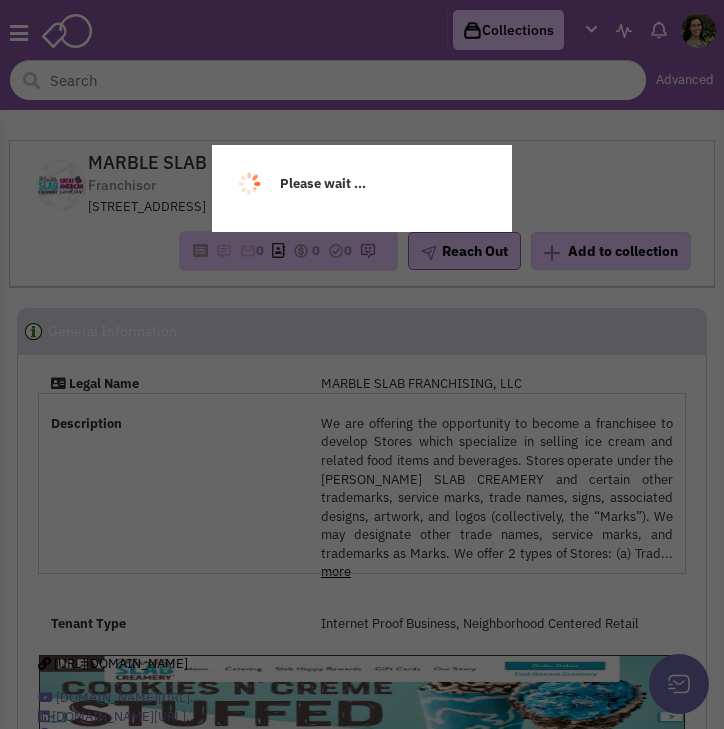 select 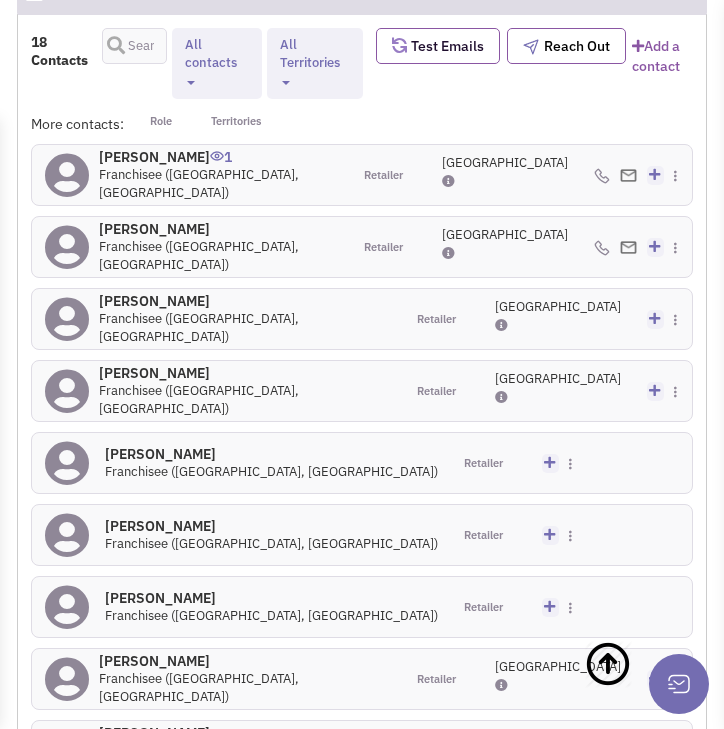 scroll, scrollTop: 2454, scrollLeft: 0, axis: vertical 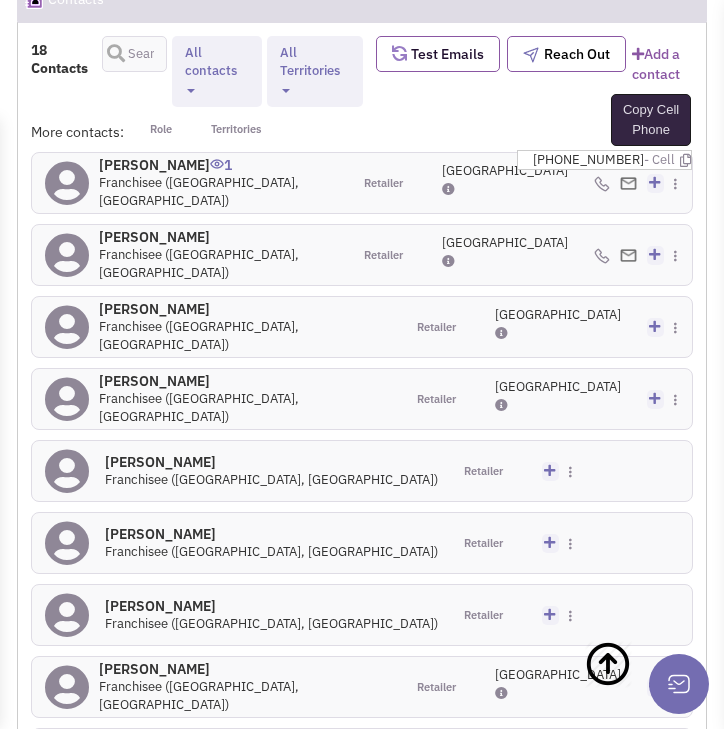 click at bounding box center [685, 160] 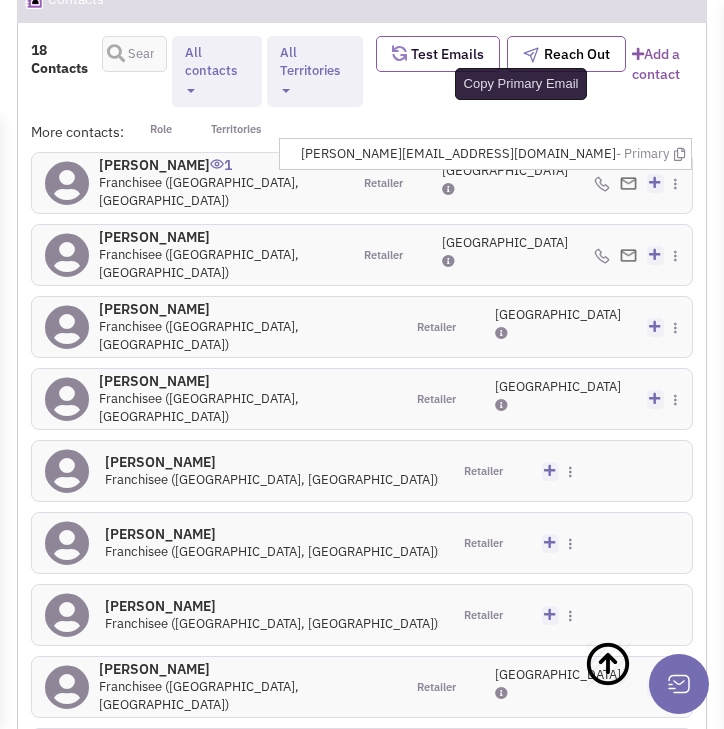 click at bounding box center (679, 154) 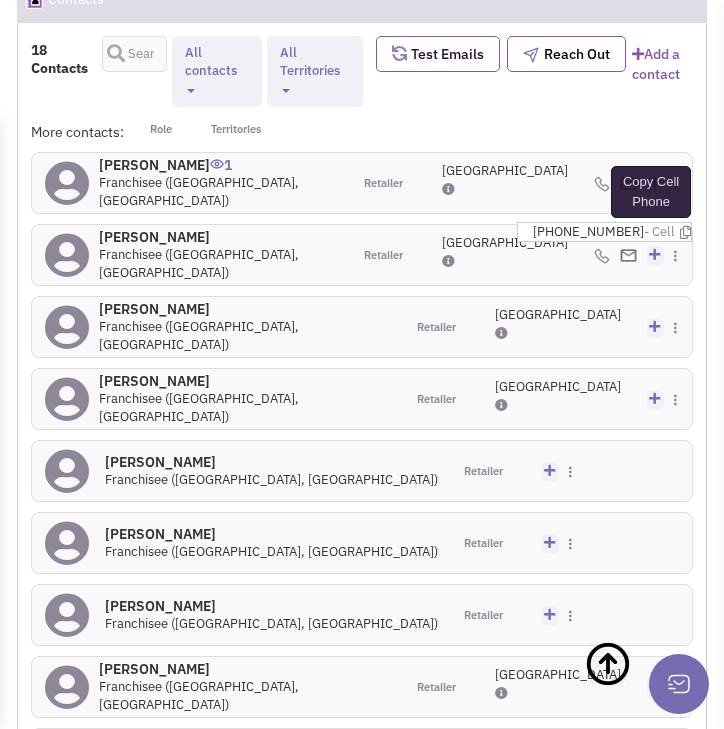 click at bounding box center [685, 232] 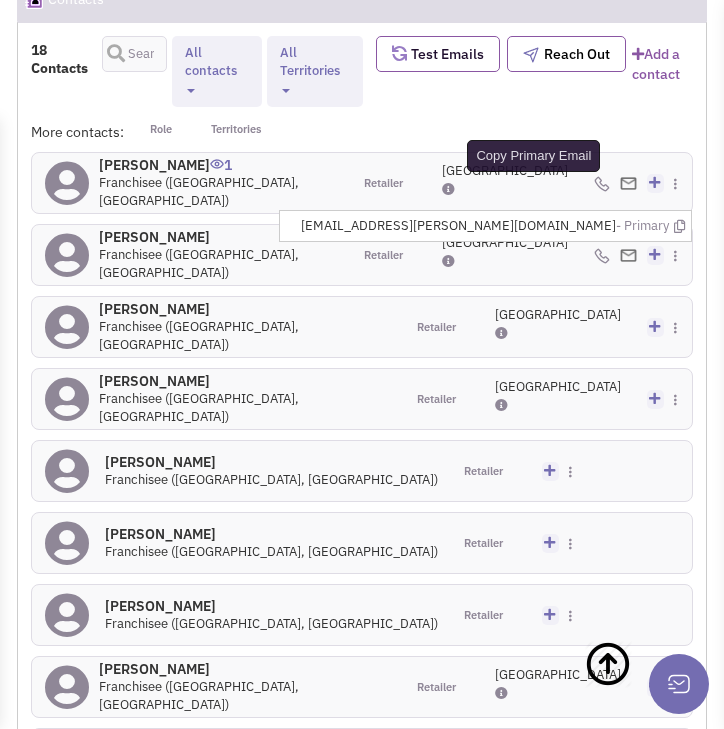 click at bounding box center [679, 226] 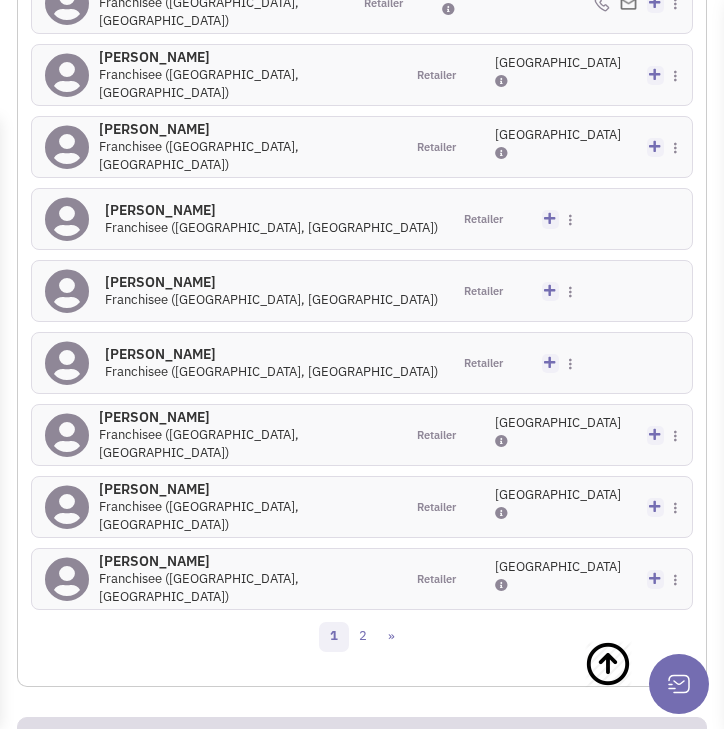 scroll, scrollTop: 2718, scrollLeft: 0, axis: vertical 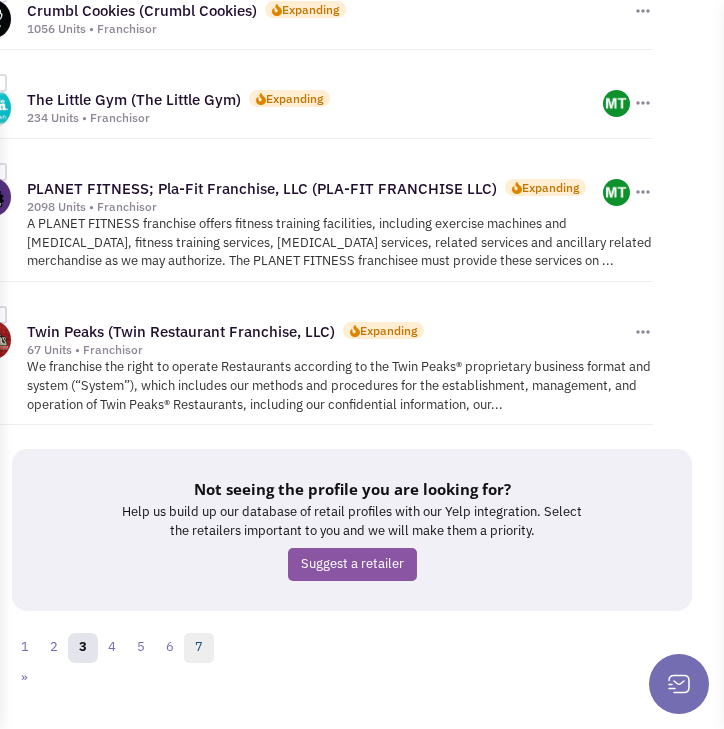 click on "7" at bounding box center (199, 648) 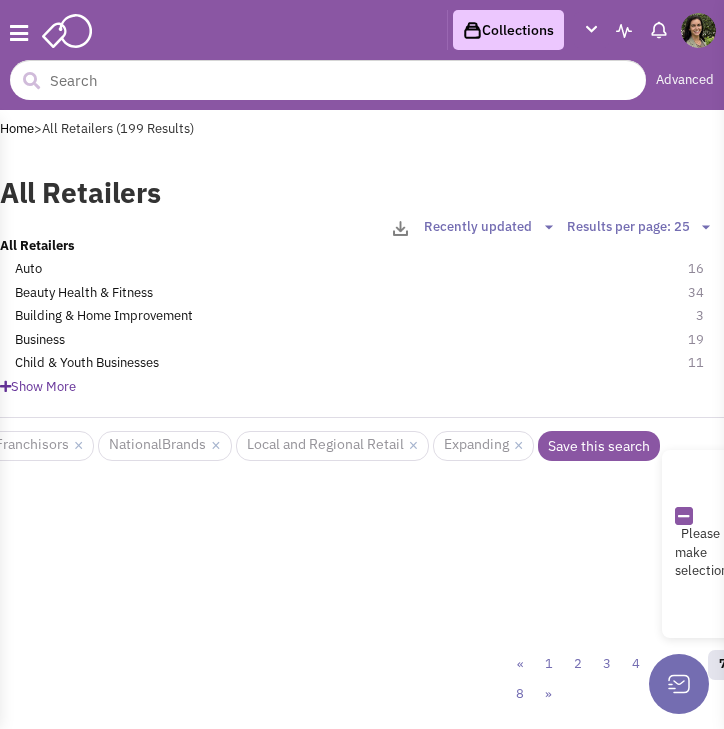 scroll, scrollTop: 0, scrollLeft: 0, axis: both 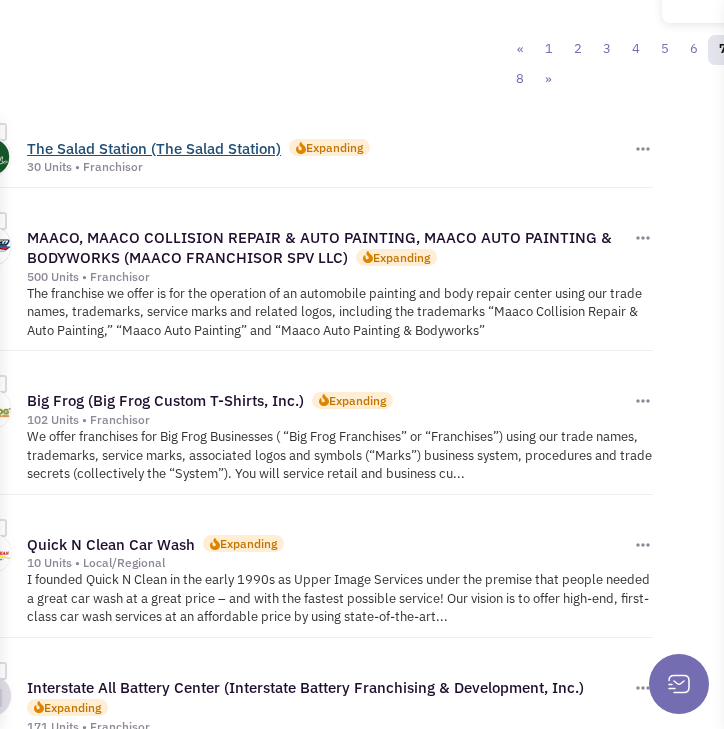click on "The Salad Station (The Salad Station)" at bounding box center [154, 148] 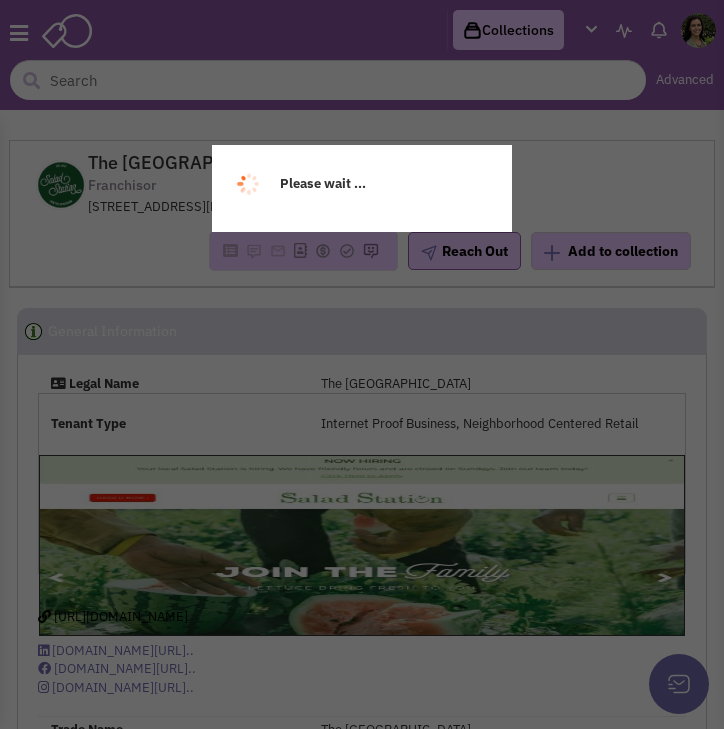 scroll, scrollTop: 0, scrollLeft: 0, axis: both 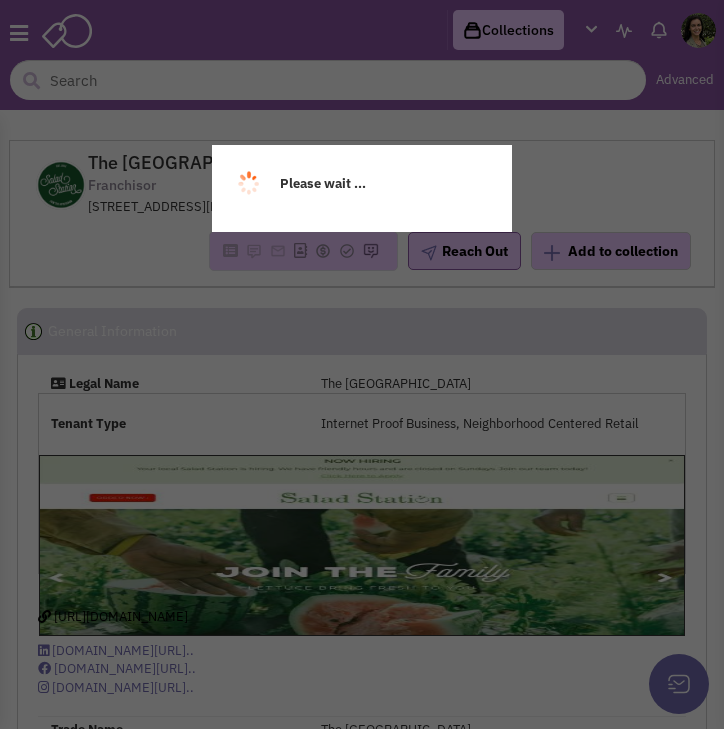 select 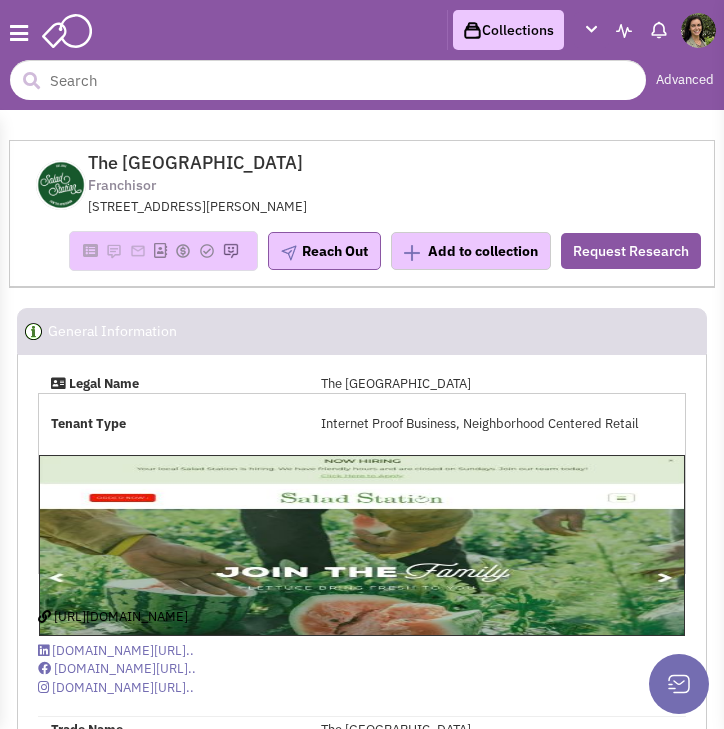 select 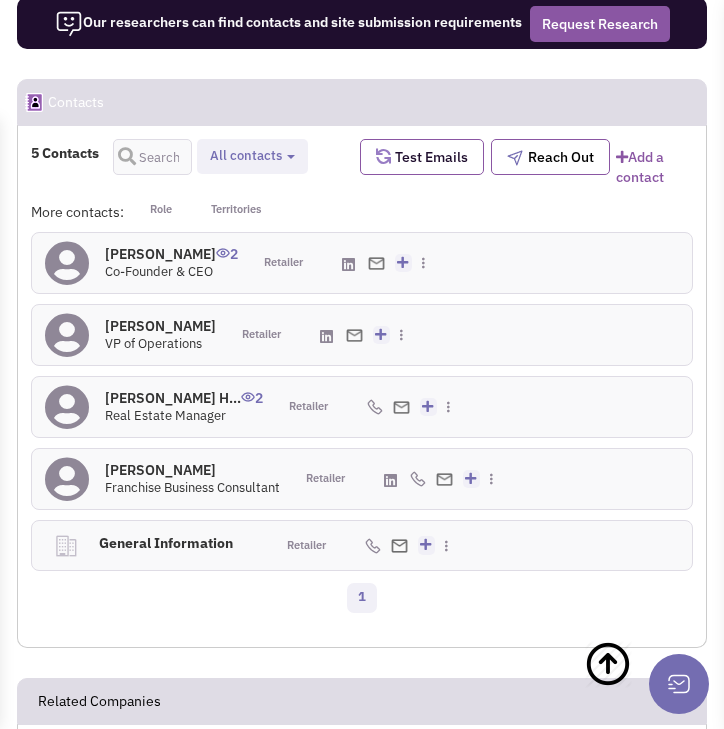 scroll, scrollTop: 2644, scrollLeft: 0, axis: vertical 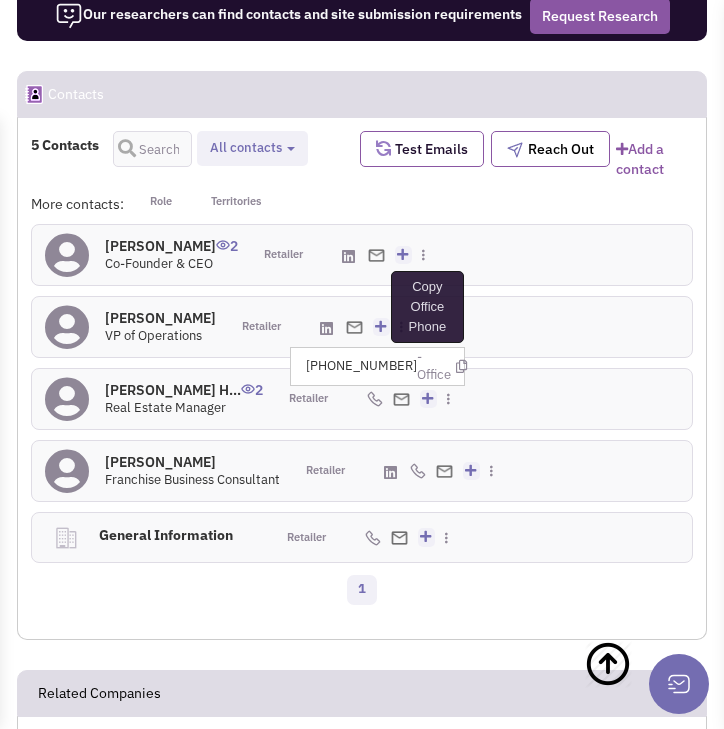 click at bounding box center (461, 366) 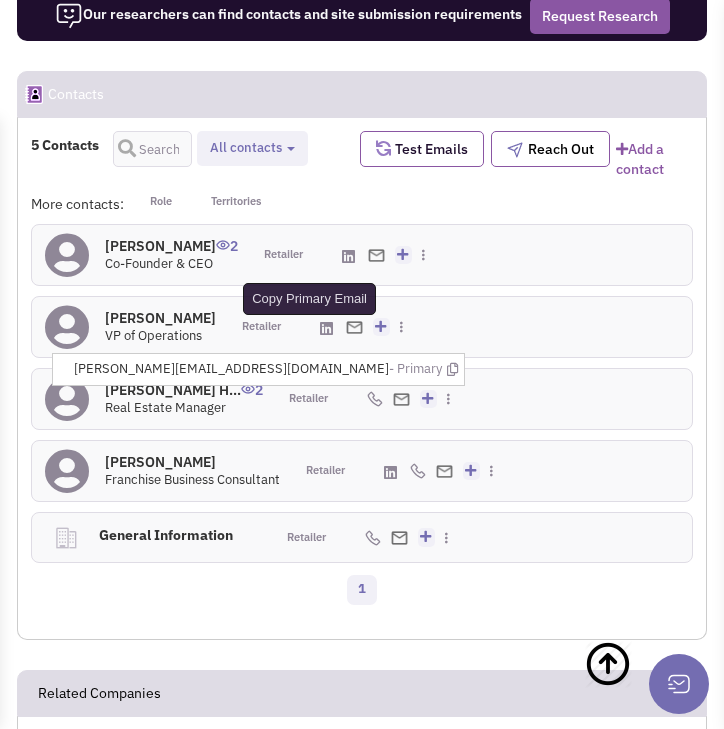click at bounding box center (452, 369) 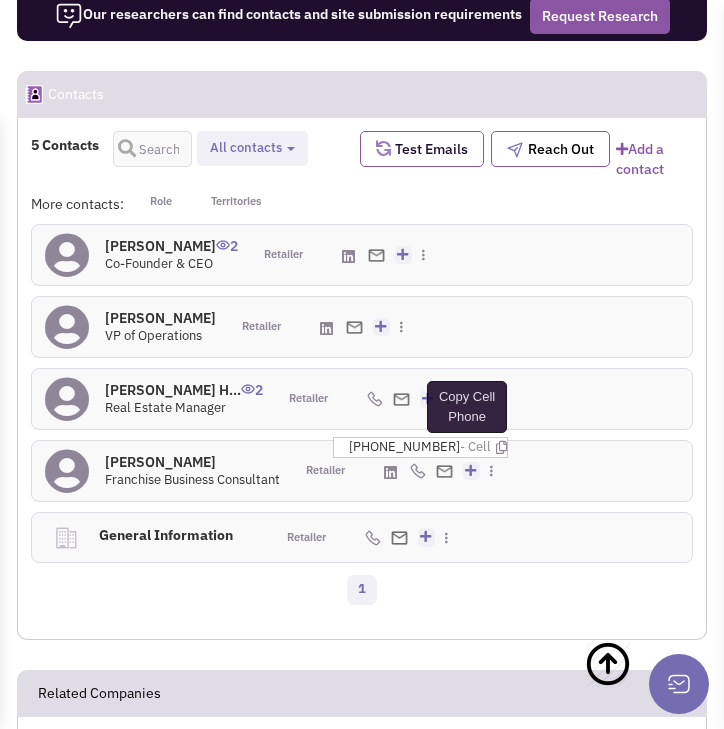 click at bounding box center [501, 447] 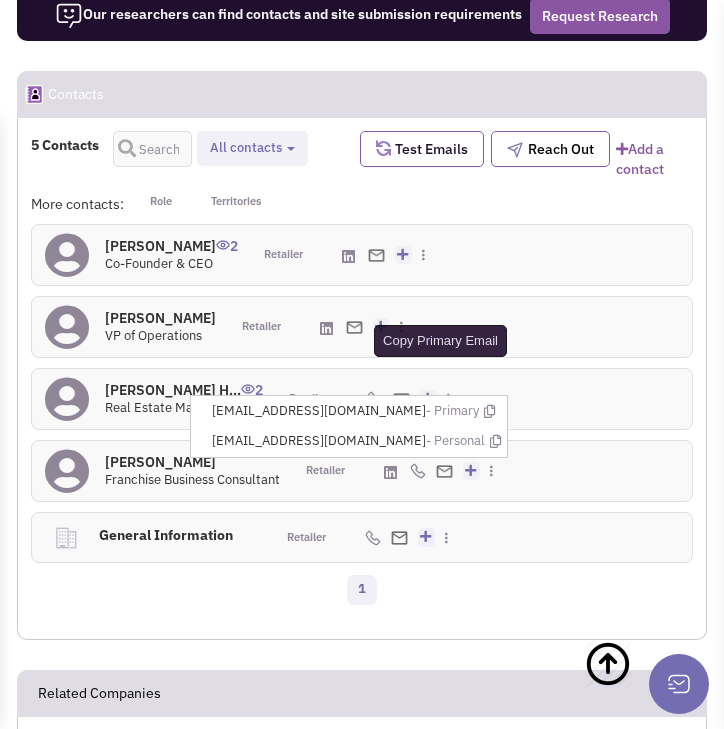 click at bounding box center [489, 411] 